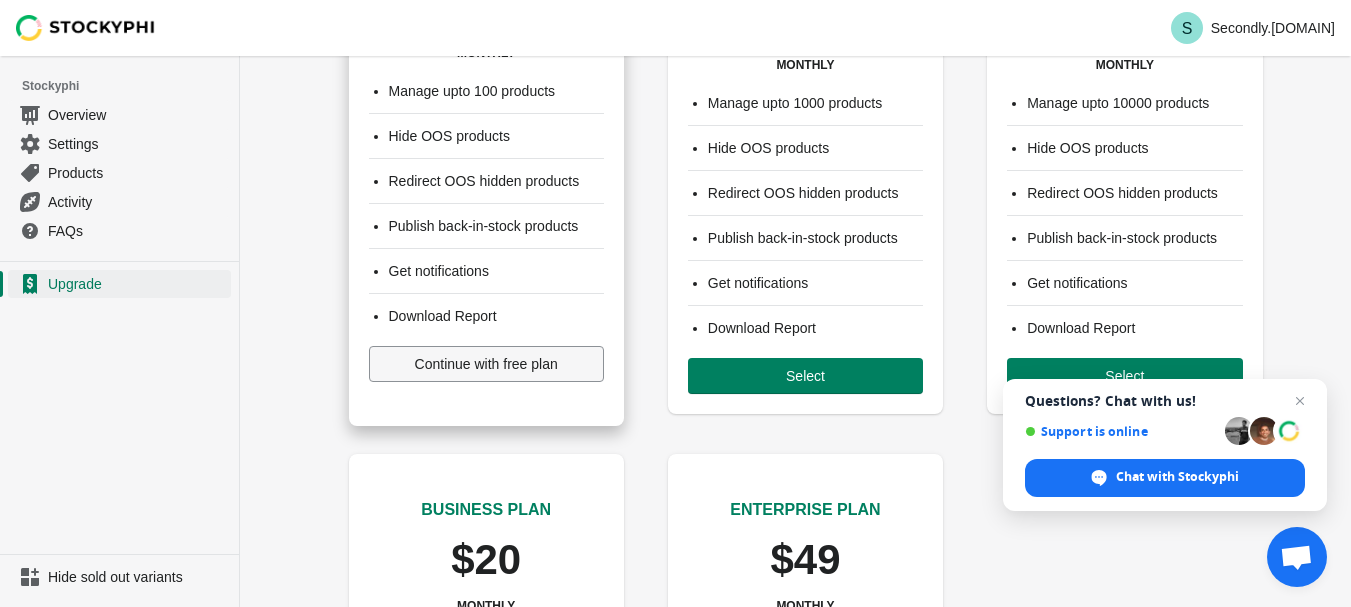 scroll, scrollTop: 200, scrollLeft: 0, axis: vertical 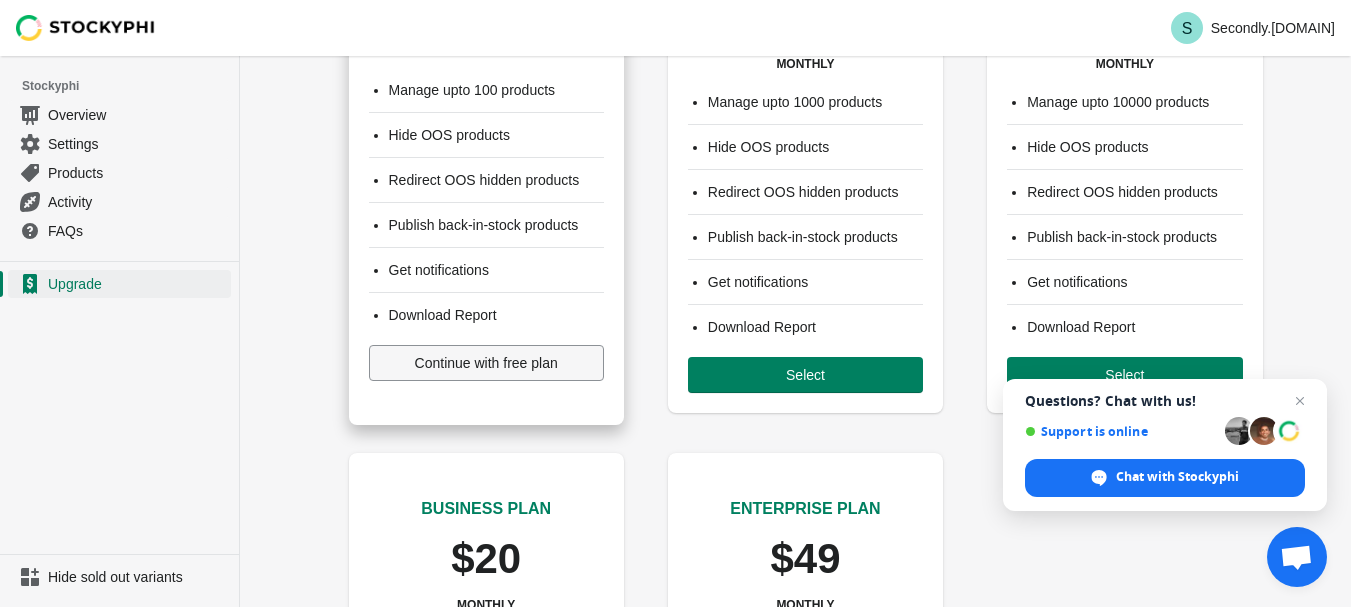 click on "Continue with free plan" at bounding box center [486, 363] 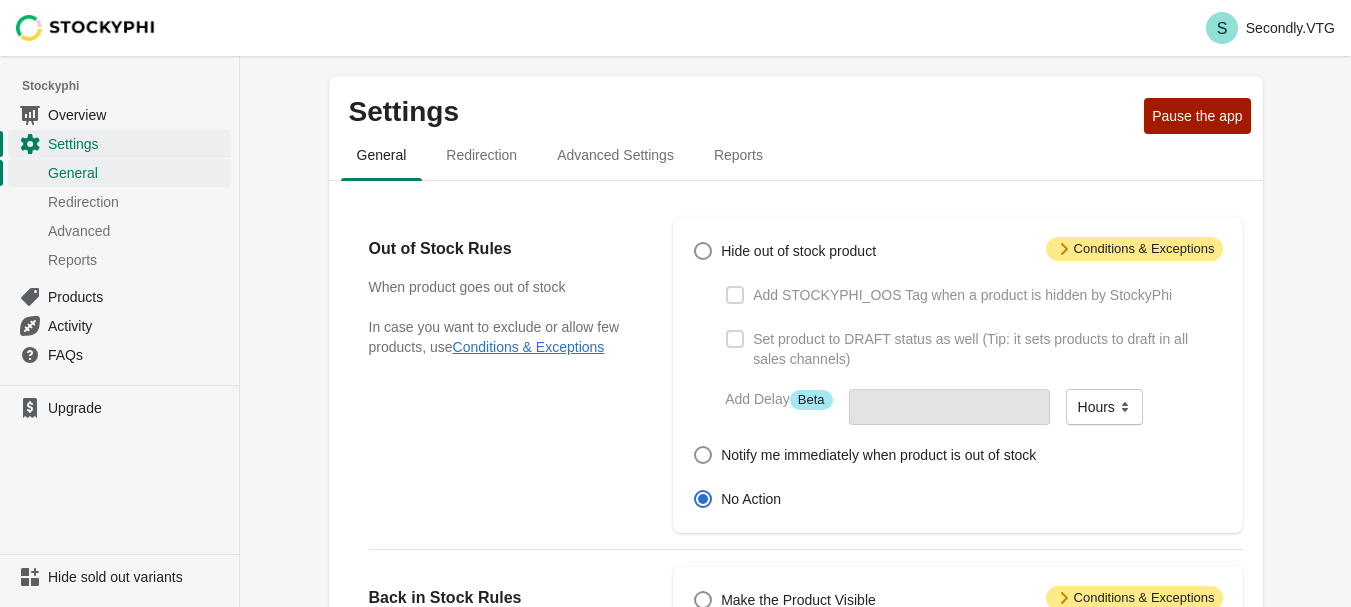 scroll, scrollTop: 0, scrollLeft: 0, axis: both 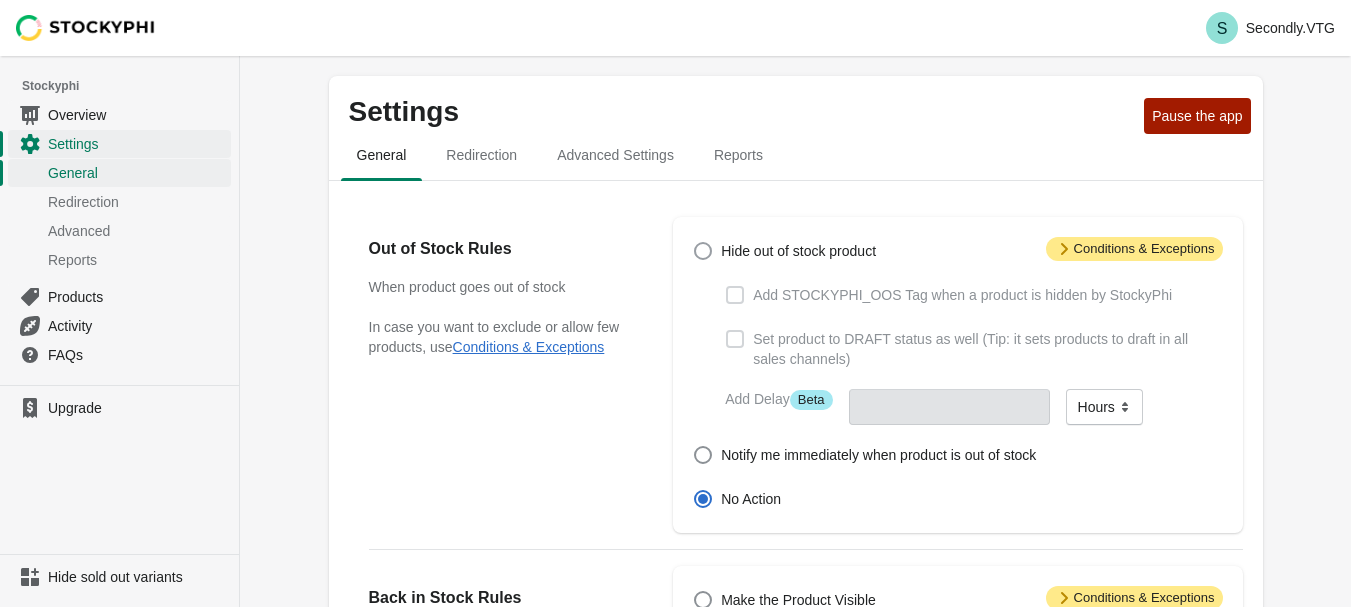 click on "Hide out of stock product" at bounding box center [798, 251] 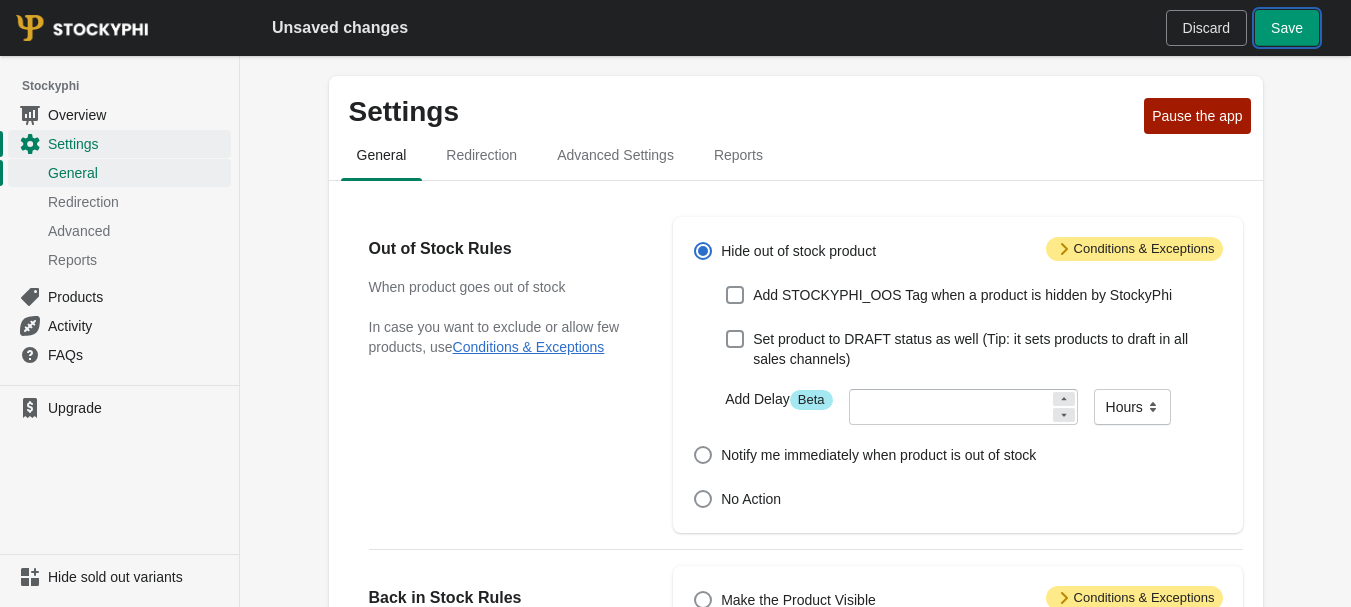 click on "Save" at bounding box center [1287, 28] 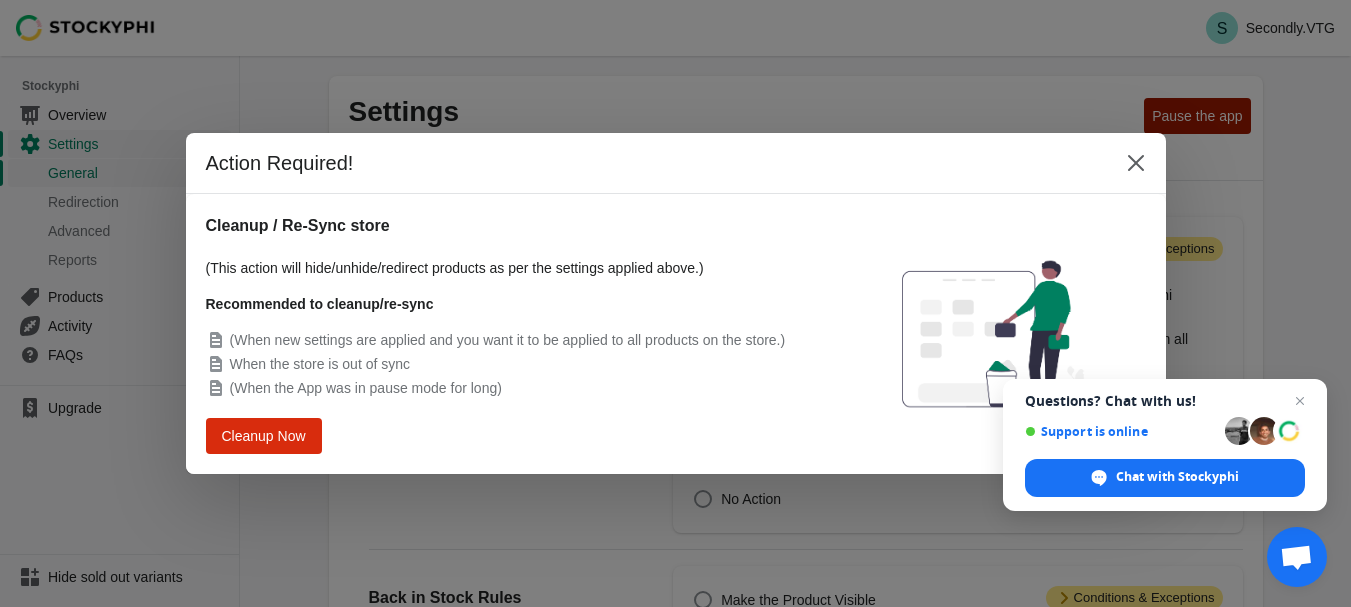 scroll, scrollTop: 0, scrollLeft: 0, axis: both 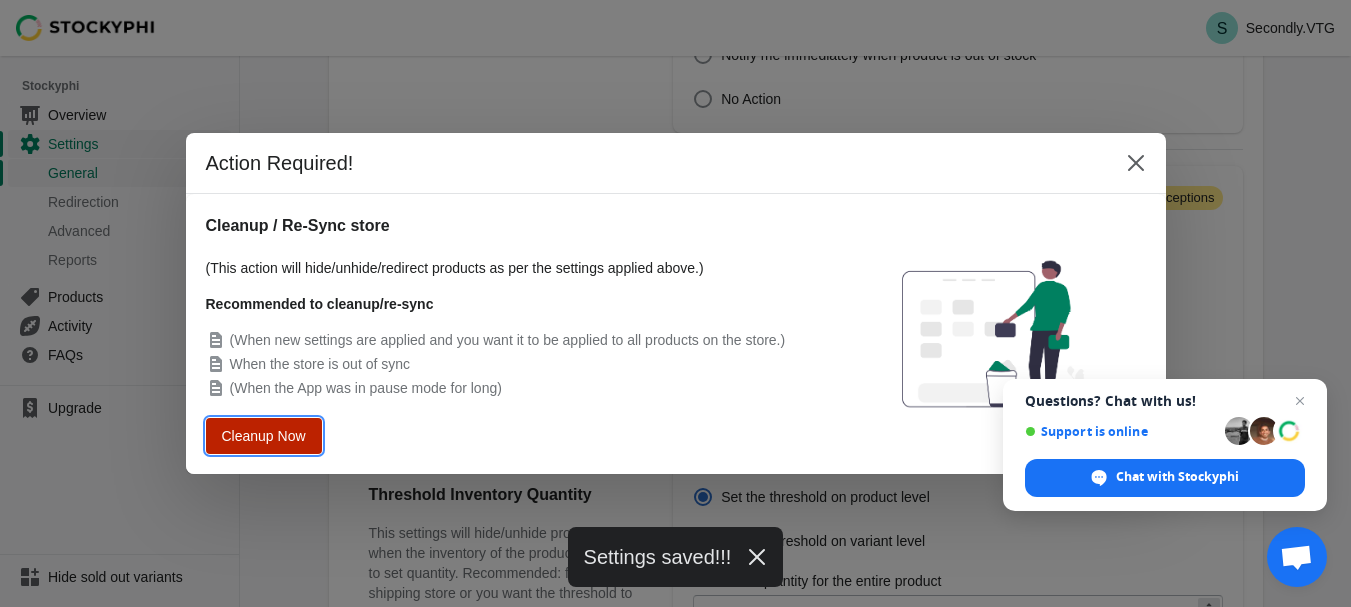 click on "Cleanup Now" at bounding box center [263, 435] 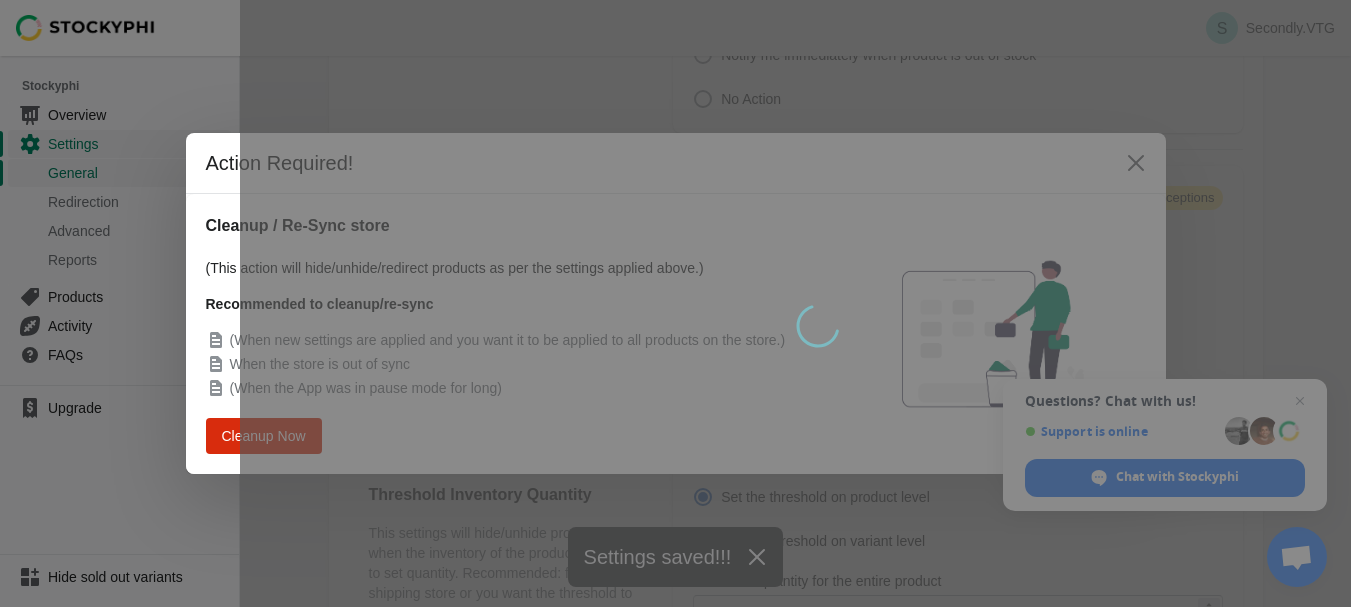 type 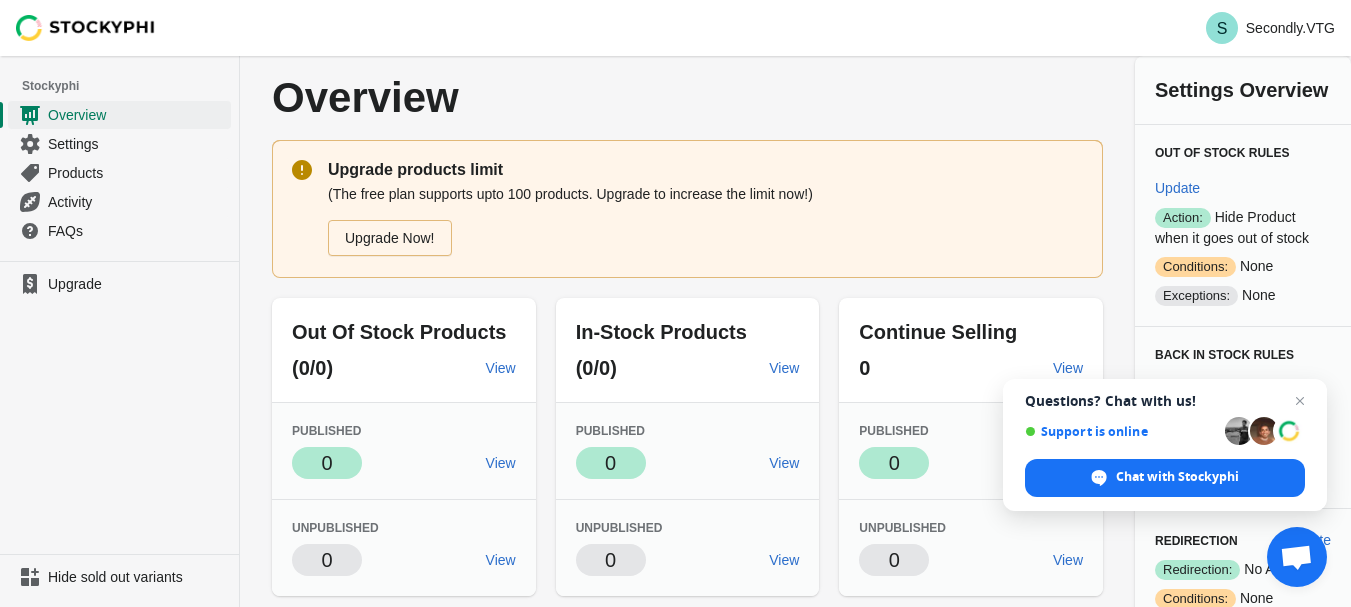 scroll, scrollTop: 461, scrollLeft: 0, axis: vertical 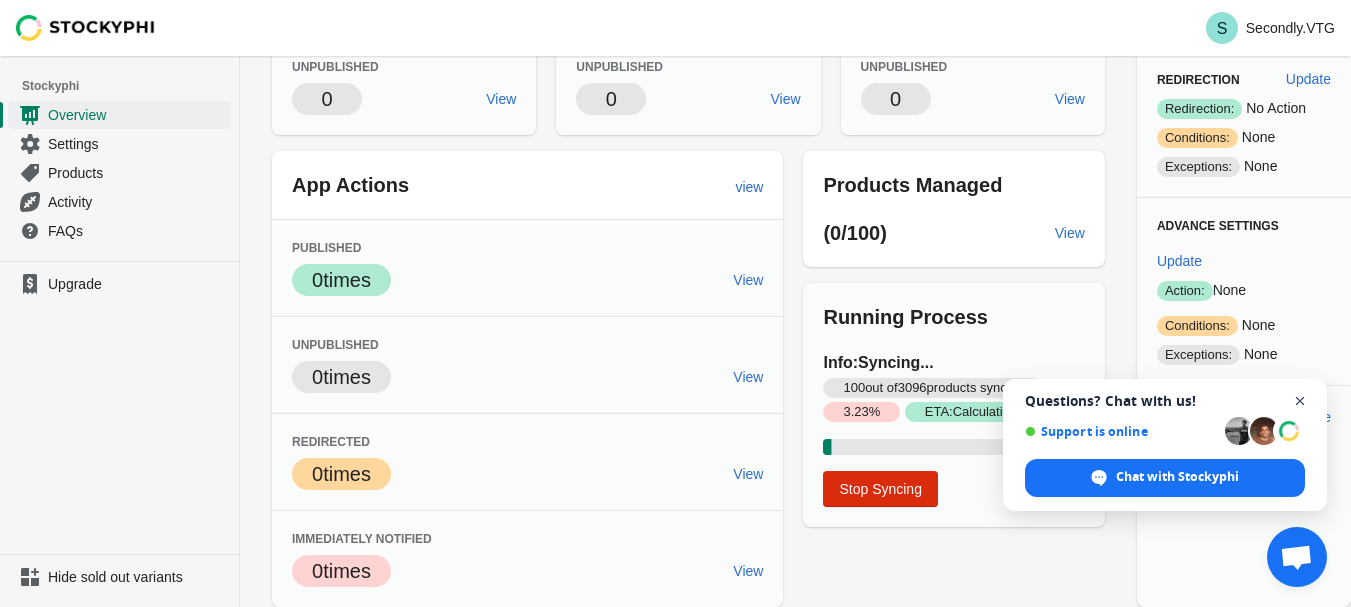 click at bounding box center [1300, 401] 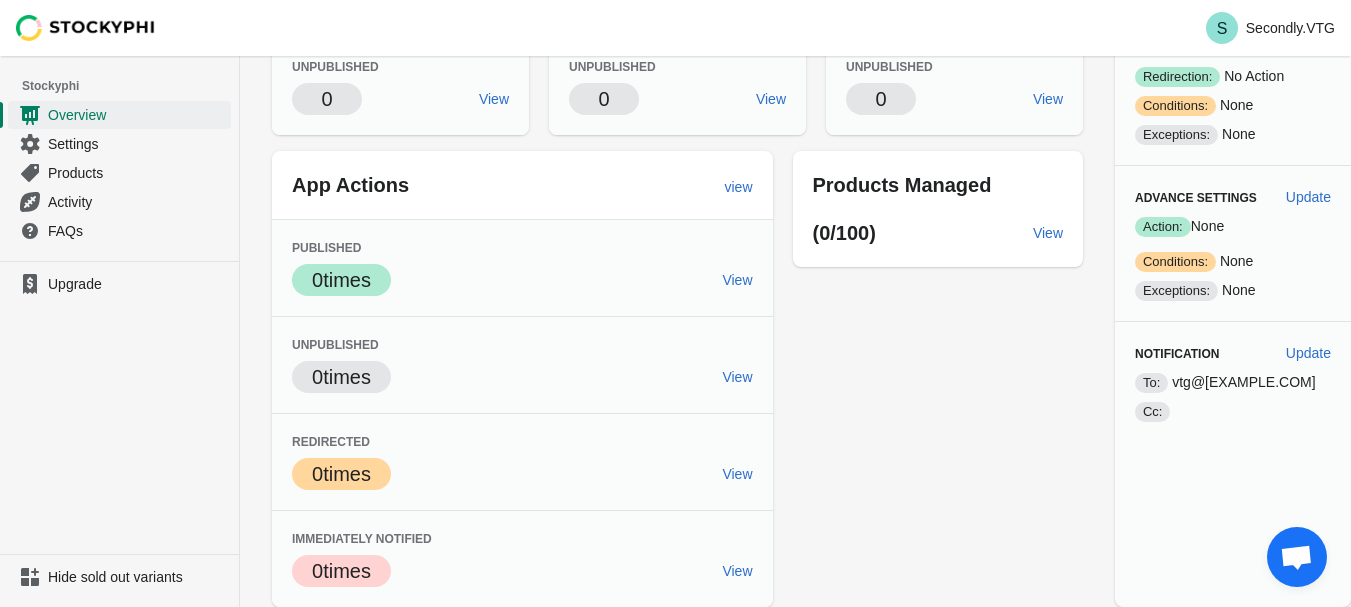 scroll, scrollTop: 0, scrollLeft: 0, axis: both 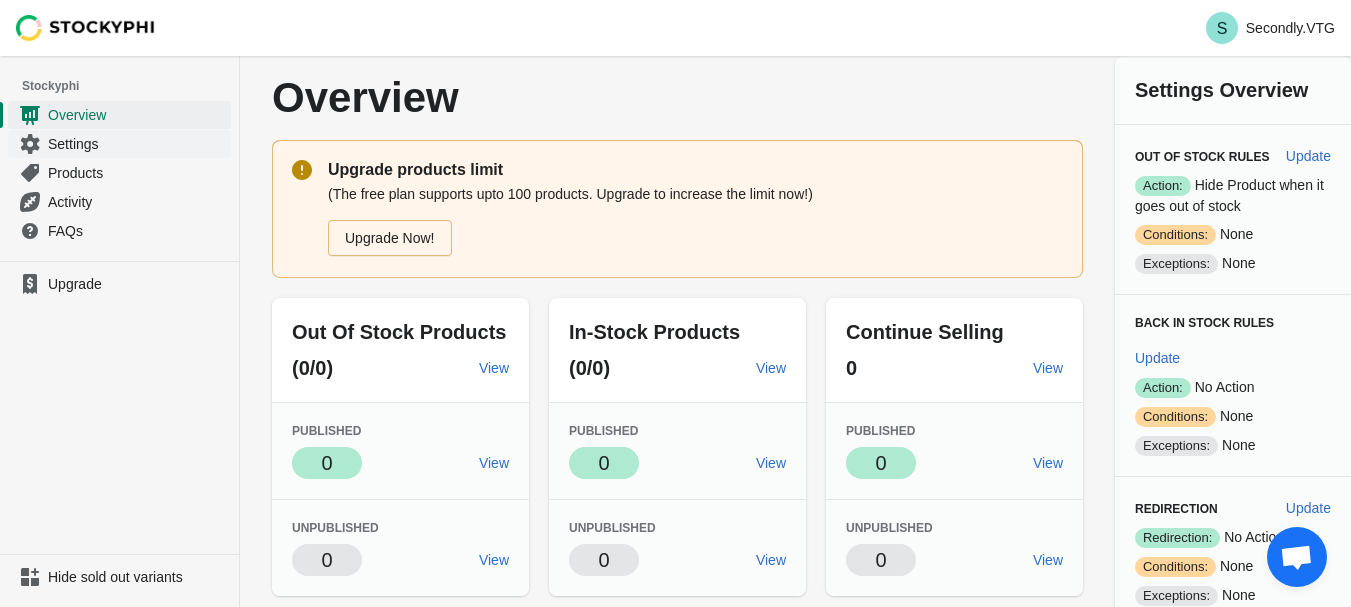 click on "Settings" at bounding box center (137, 144) 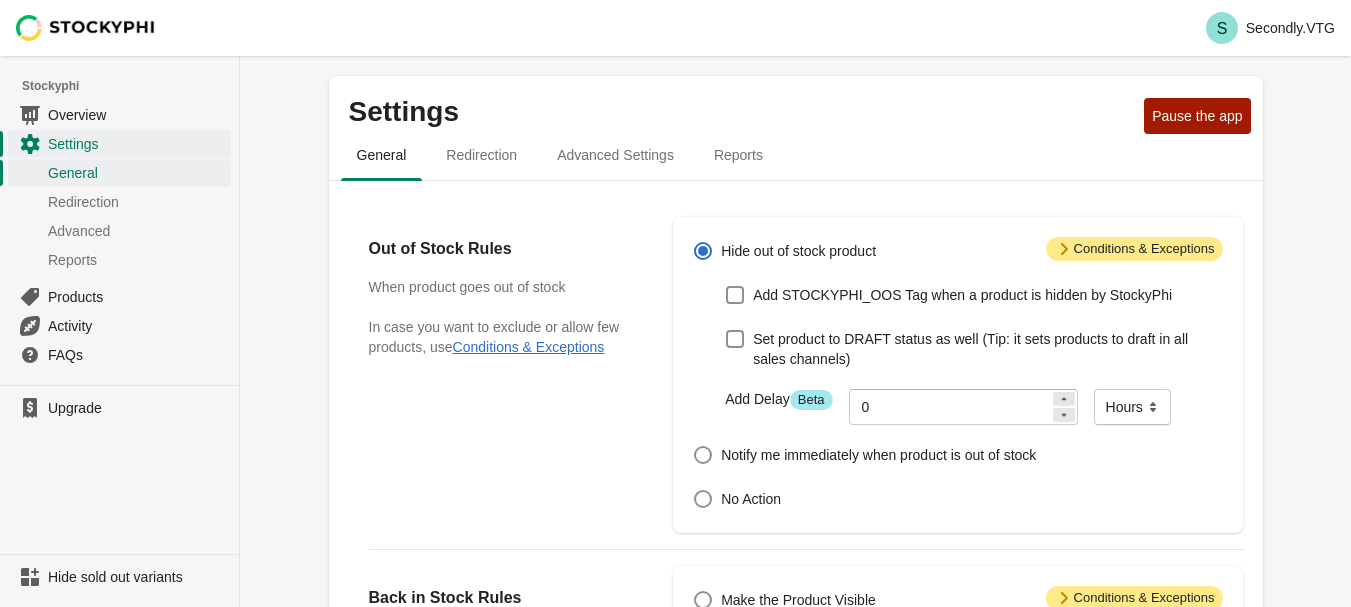 scroll, scrollTop: 0, scrollLeft: 0, axis: both 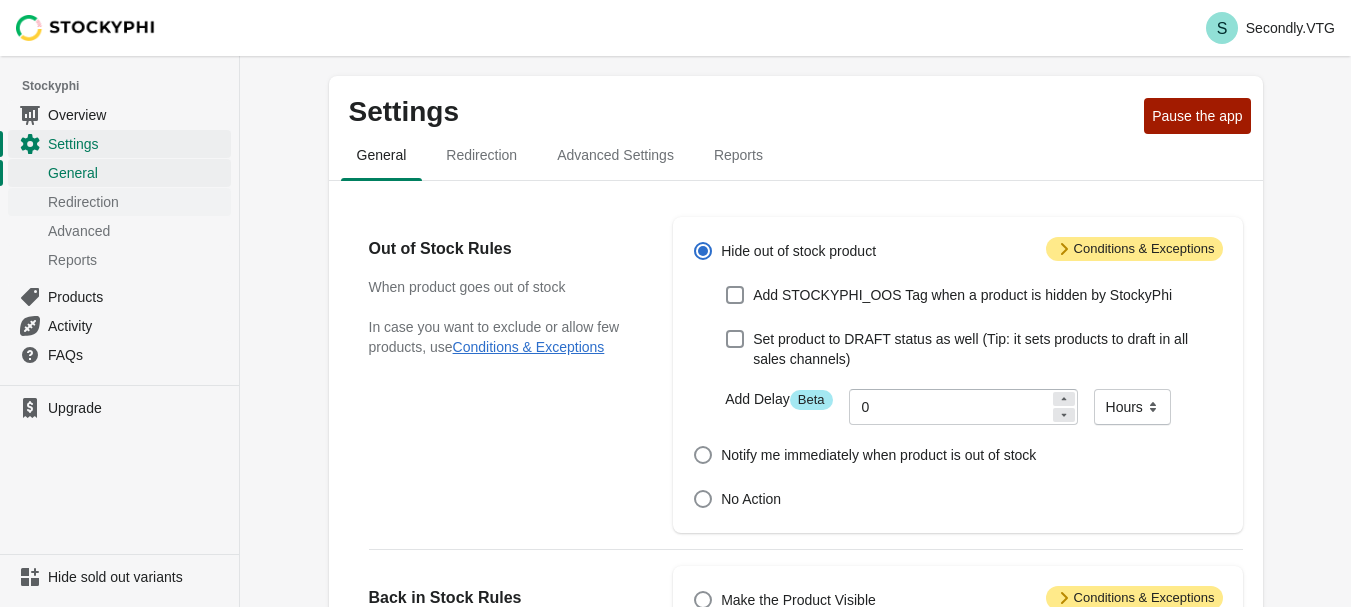click on "Redirection" at bounding box center [137, 202] 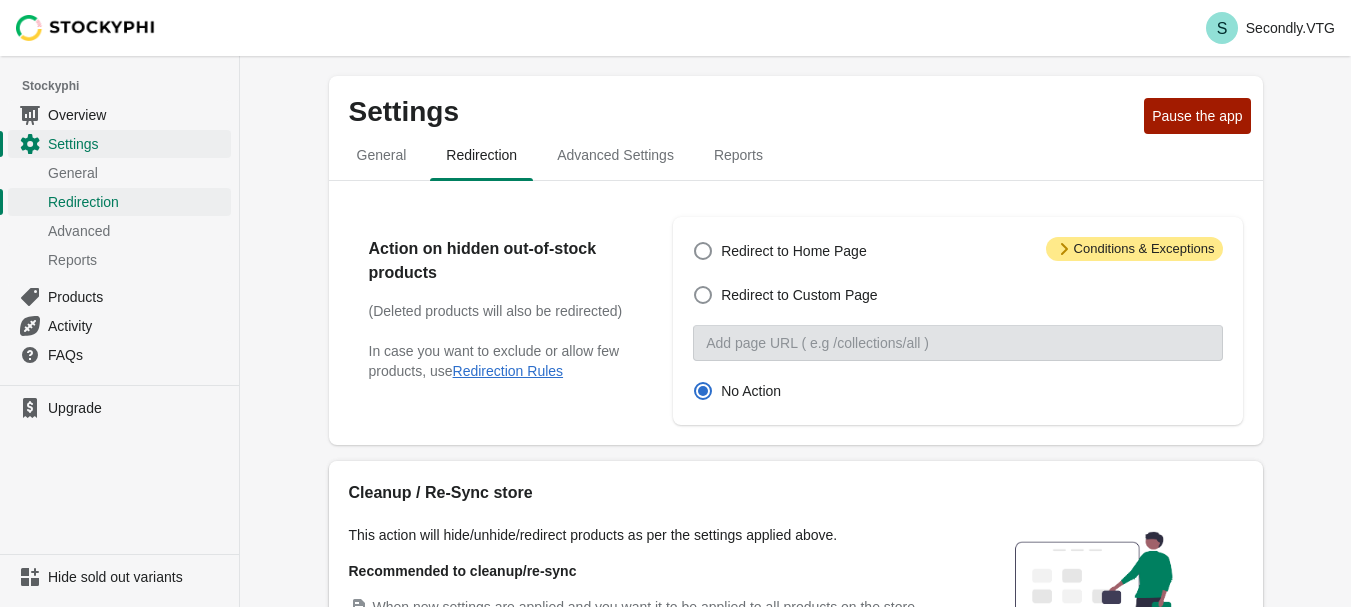 scroll, scrollTop: 0, scrollLeft: 0, axis: both 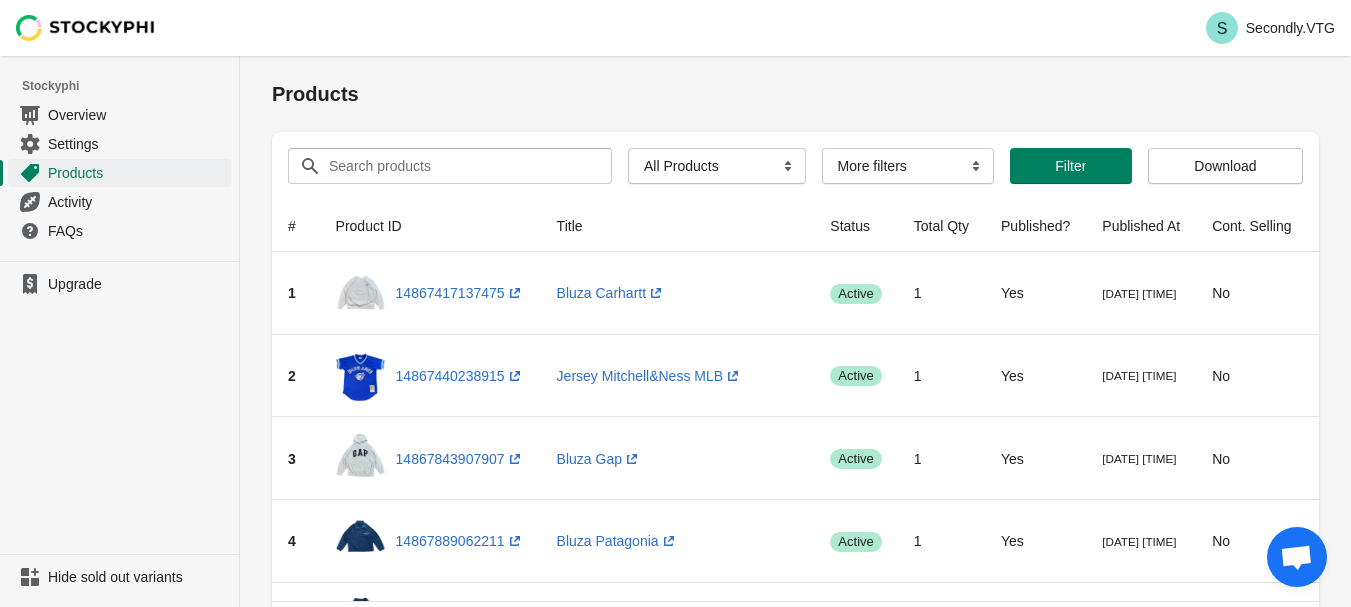 click on "Total Qty" at bounding box center [941, 226] 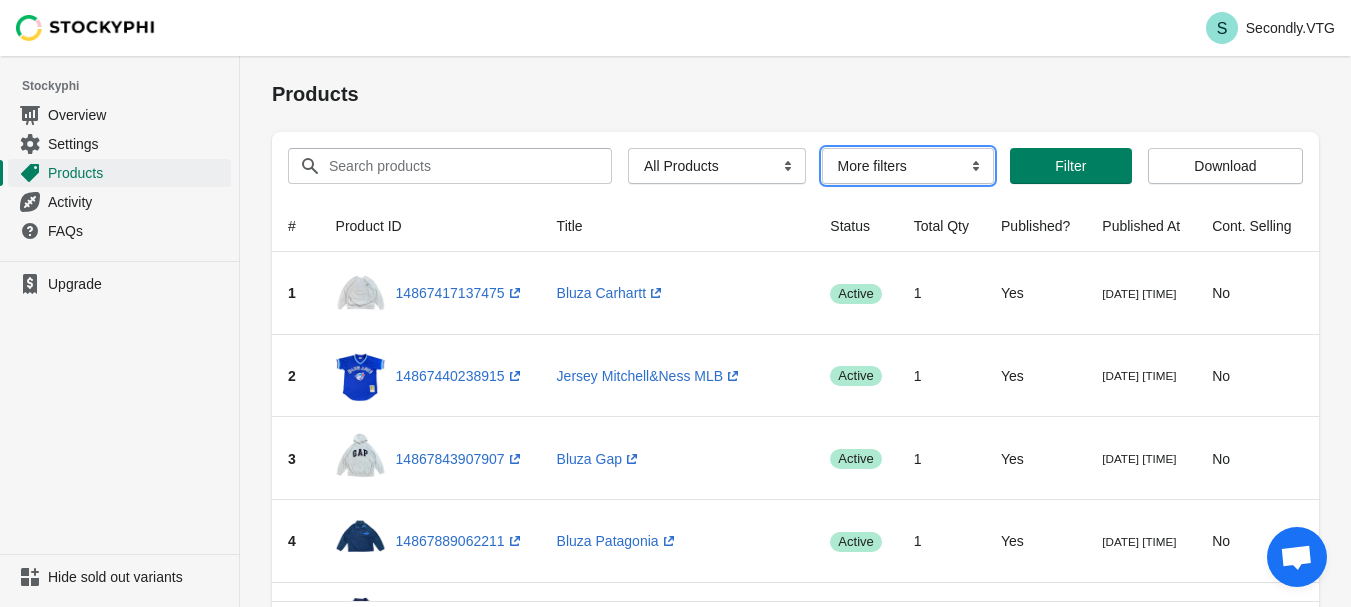 click on "More filters Delayed product hide" at bounding box center [908, 166] 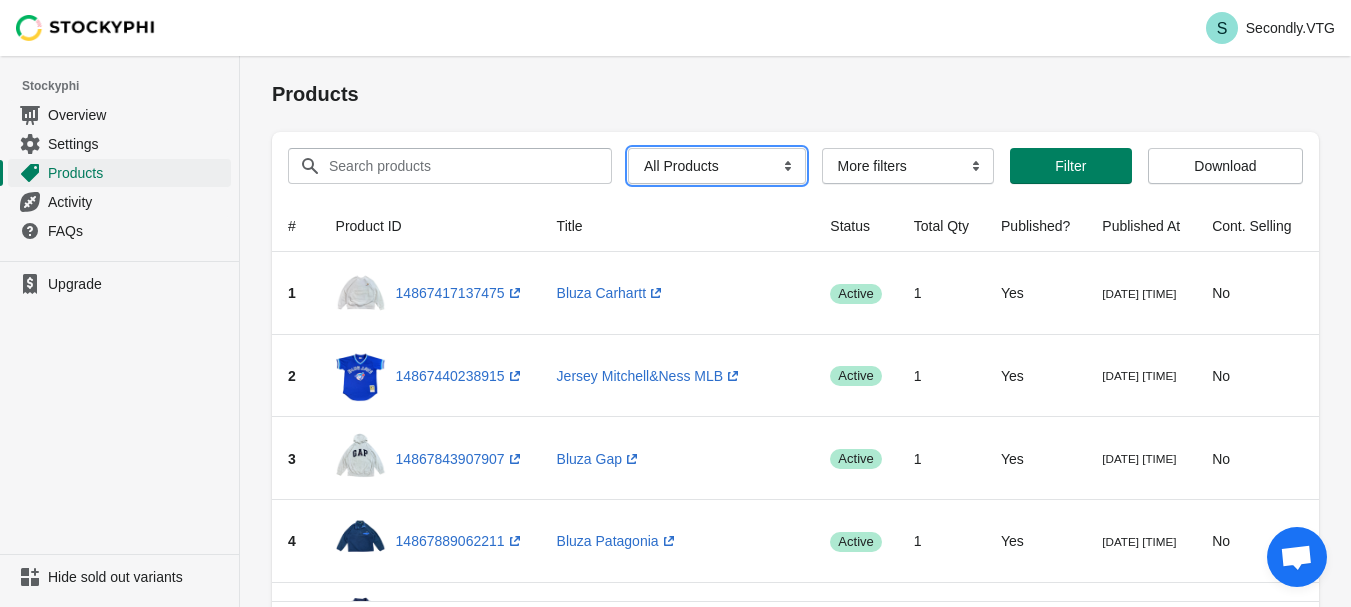 click on "All Products InStock InStock Published InStock Un-Published OOS OOS Published OOS Un-Published InStock Draft Products OOS Draft Products Has No Image Has No Image and Published InStock and Has No Image Has No Description InStock and Has No Description Has No Description and Published Continue Selling Continue Selling Published Continue Selling Un-Published Managed by StockyPhi" at bounding box center [717, 166] 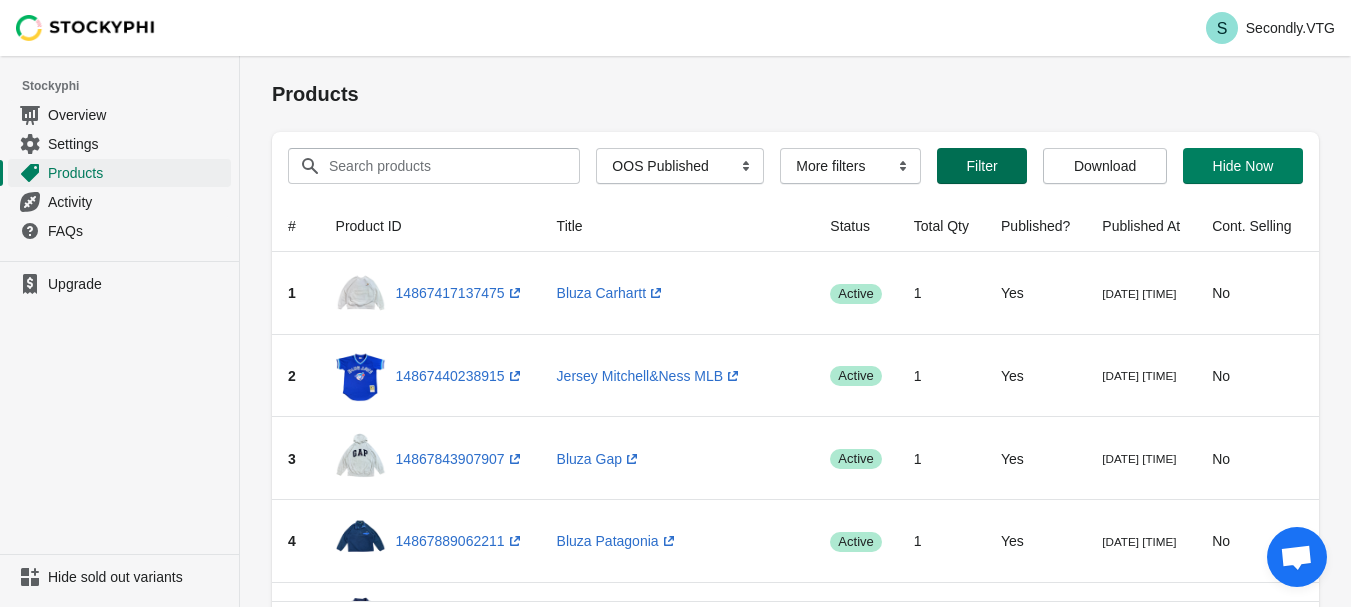click on "Filter" at bounding box center [982, 166] 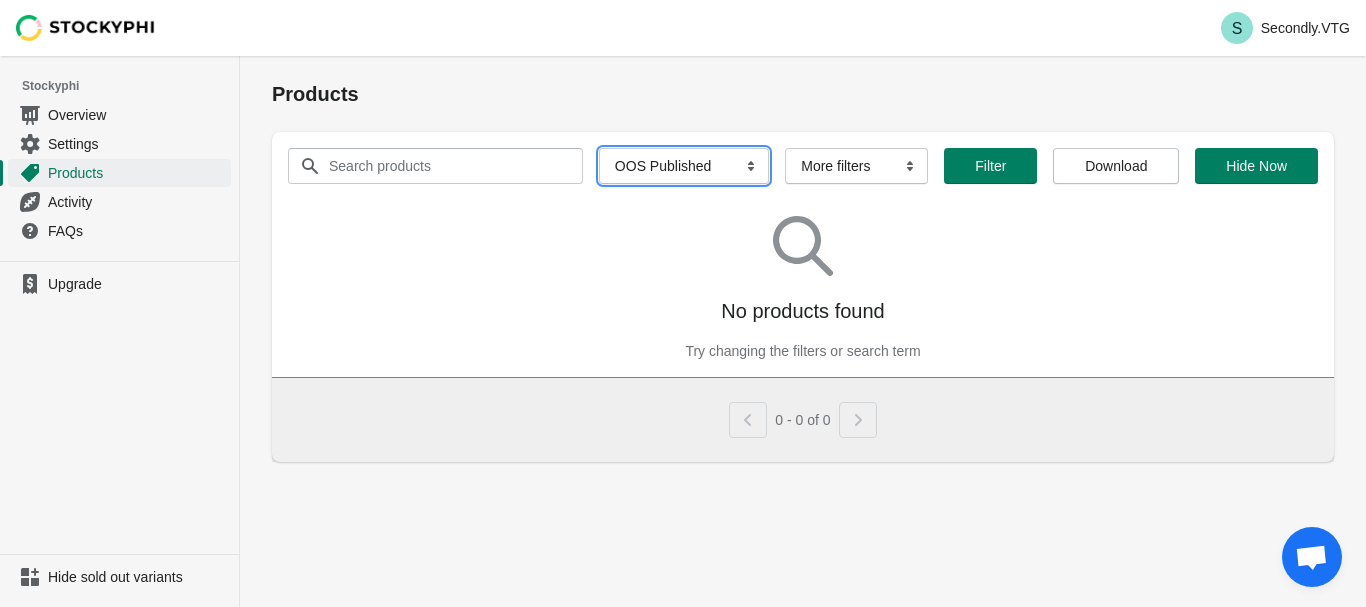 click on "All Products InStock InStock Published InStock Un-Published OOS OOS Published OOS Un-Published InStock Draft Products OOS Draft Products Has No Image Has No Image and Published InStock and Has No Image Has No Description InStock and Has No Description Has No Description and Published Continue Selling Continue Selling Published Continue Selling Un-Published Managed by StockyPhi" at bounding box center [684, 166] 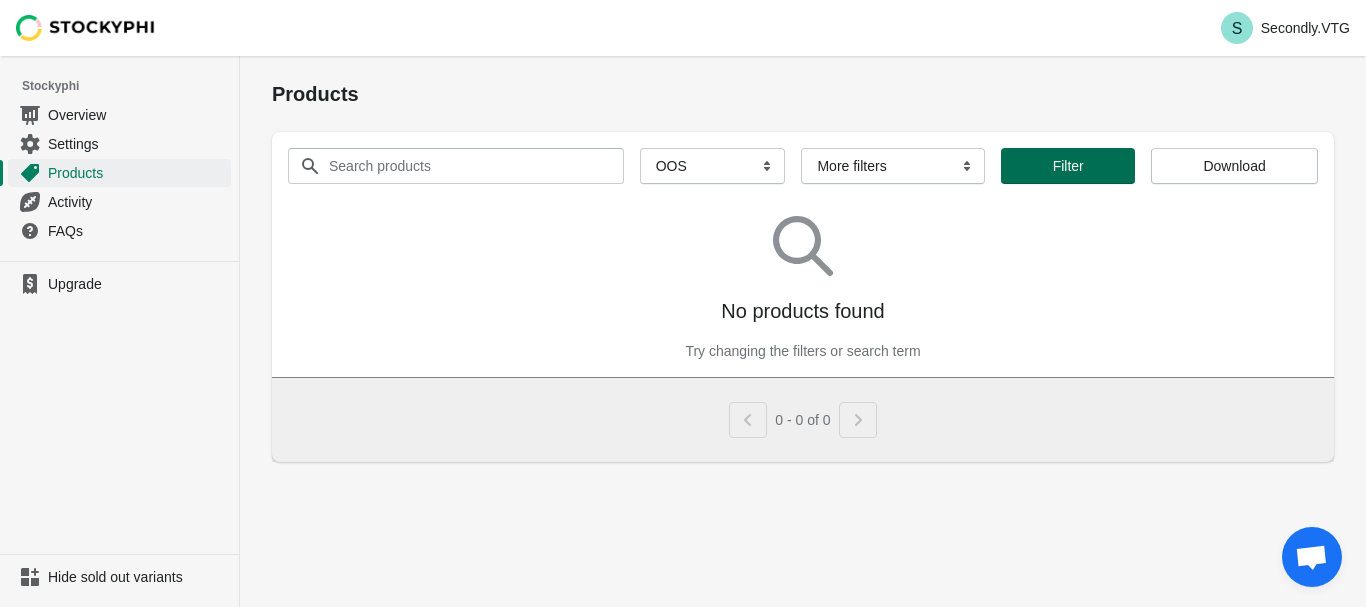 click on "Filter" at bounding box center (1068, 166) 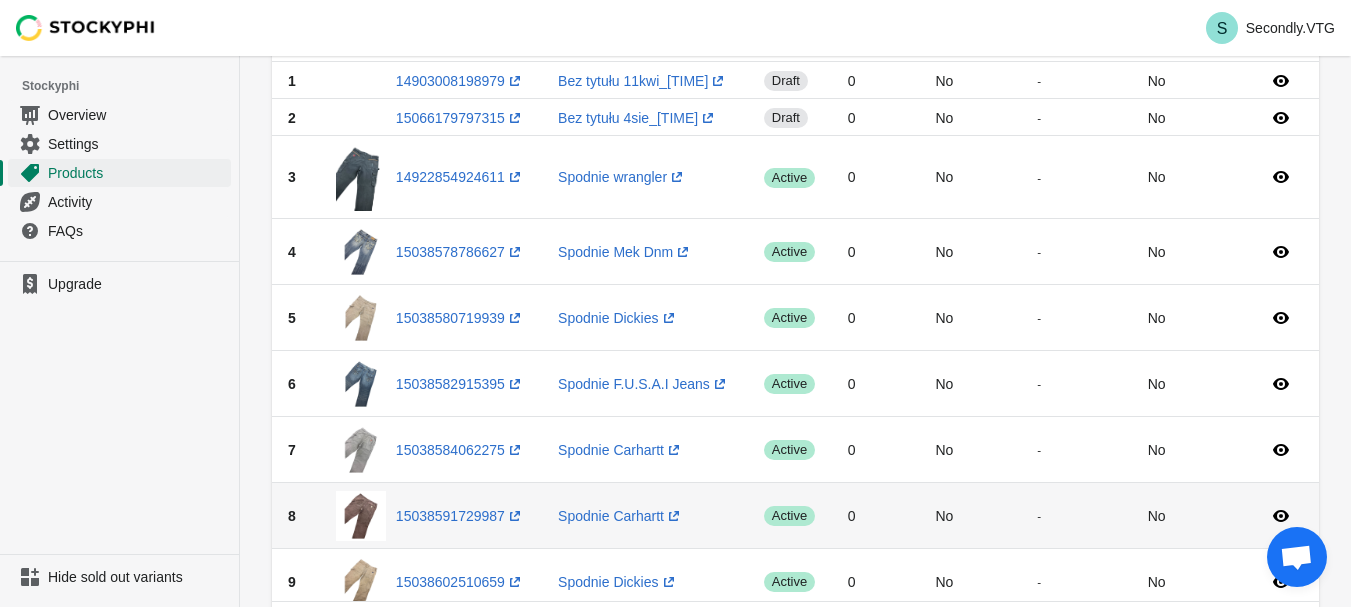 scroll, scrollTop: 0, scrollLeft: 0, axis: both 